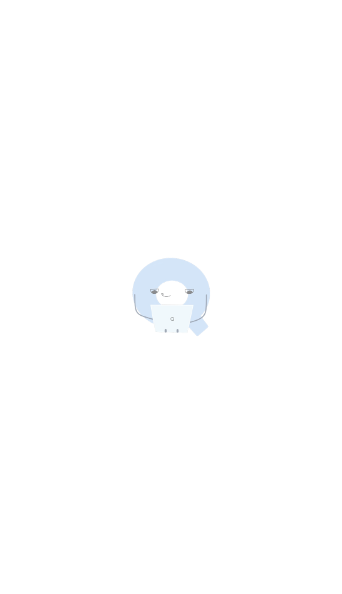 scroll, scrollTop: 0, scrollLeft: 0, axis: both 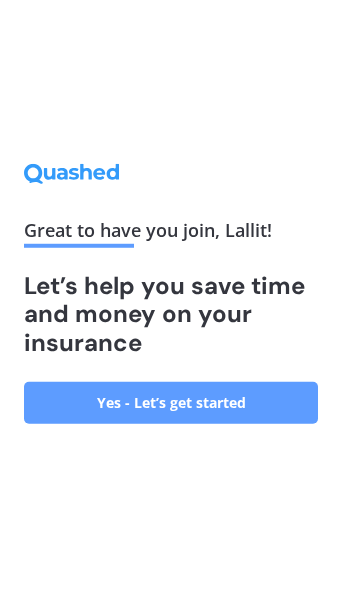 click on "Yes - Let’s get started" at bounding box center (171, 403) 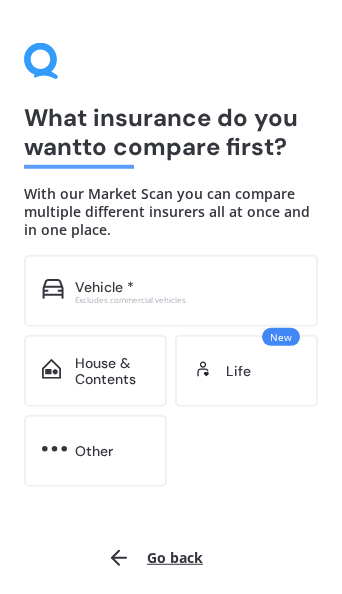 scroll, scrollTop: 0, scrollLeft: 0, axis: both 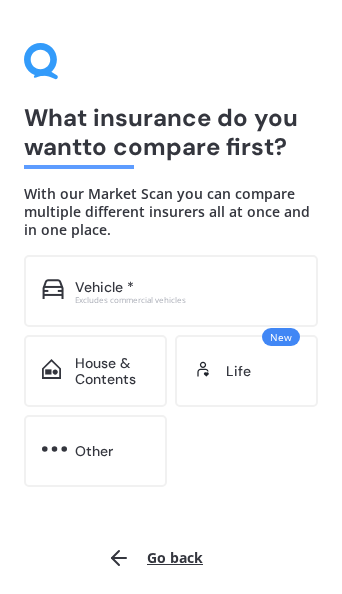 click on "House & Contents" at bounding box center (112, 372) 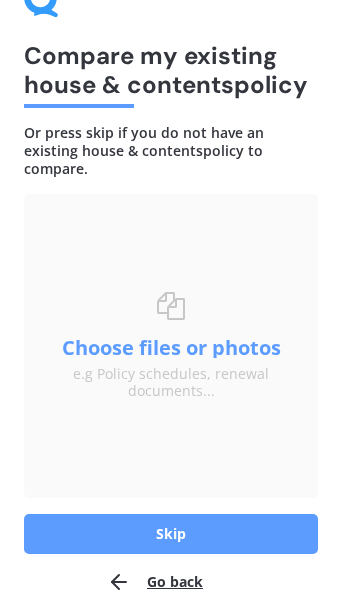 scroll, scrollTop: 43, scrollLeft: 0, axis: vertical 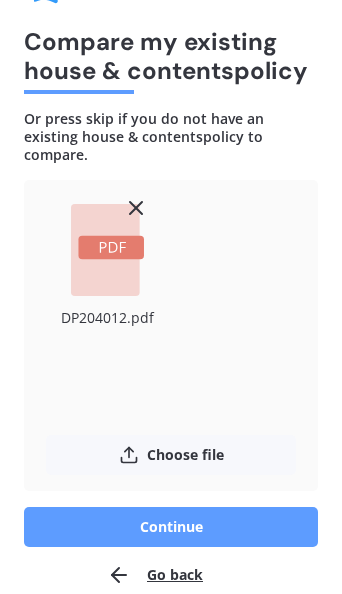 click on "Choose file" at bounding box center [171, 455] 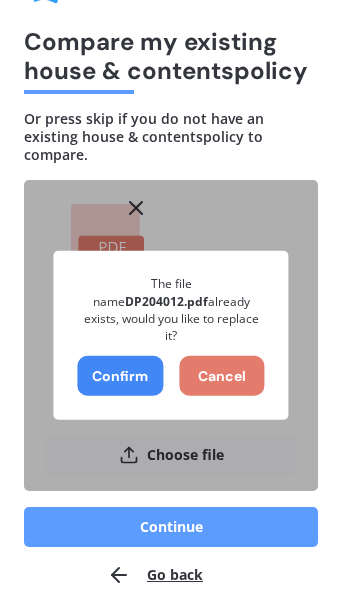 click on "Cancel" at bounding box center (222, 376) 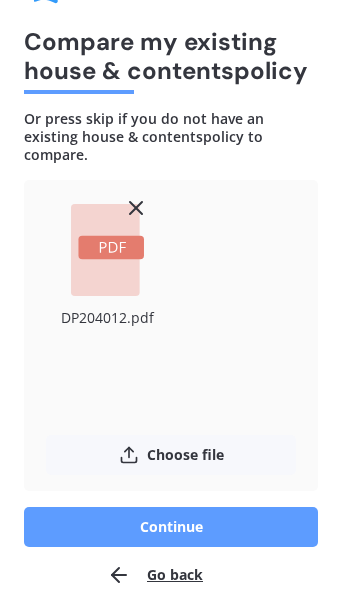 click on "Continue" at bounding box center [171, 527] 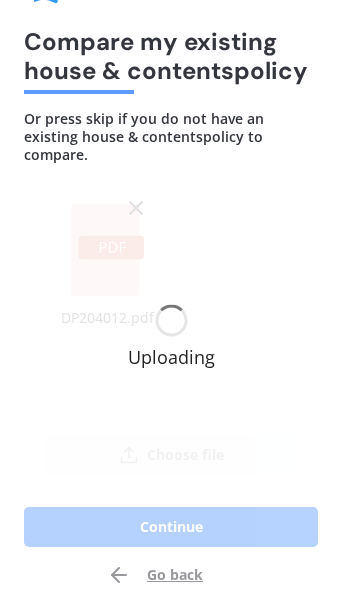 scroll, scrollTop: 0, scrollLeft: 0, axis: both 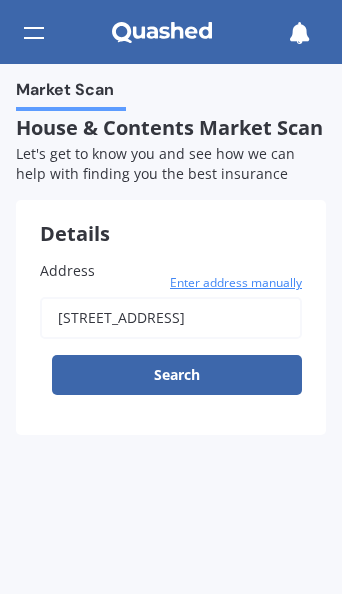 click on "Search" at bounding box center (177, 375) 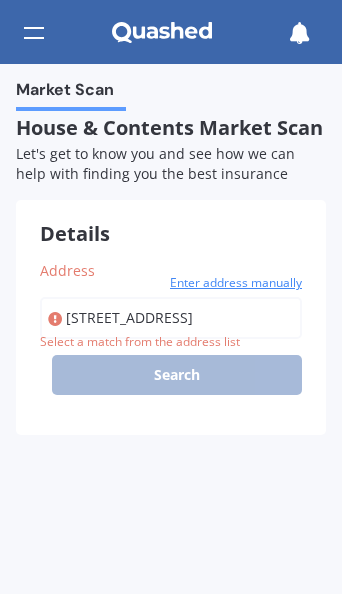 type on "[STREET_ADDRESS]" 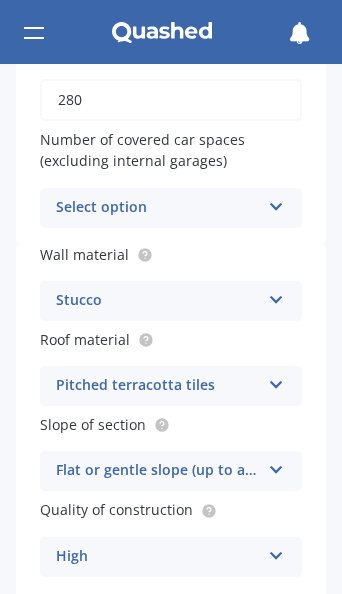 scroll, scrollTop: 747, scrollLeft: 0, axis: vertical 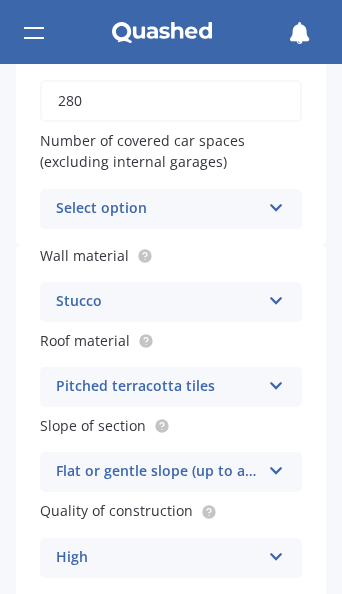 click at bounding box center (276, 297) 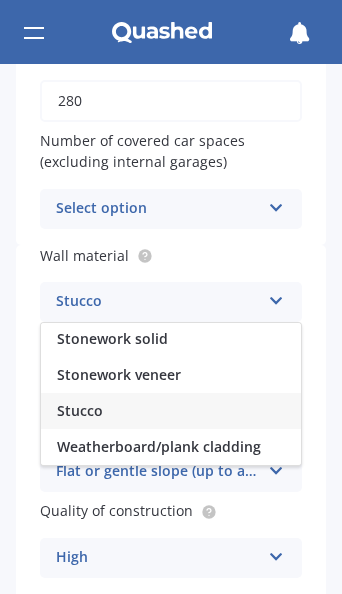 scroll, scrollTop: 340, scrollLeft: 0, axis: vertical 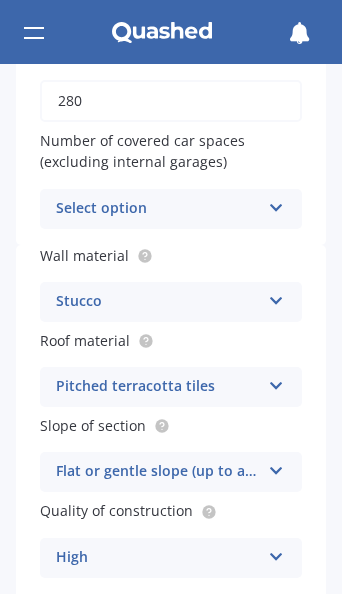 click at bounding box center (276, 382) 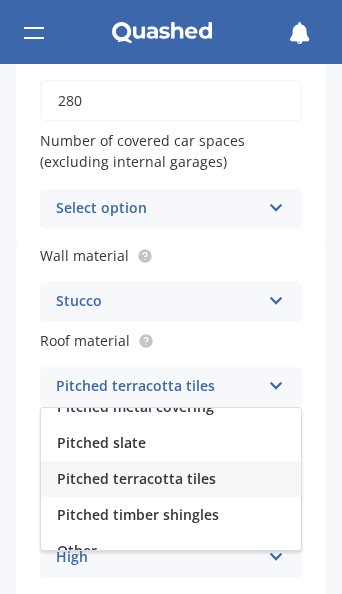scroll, scrollTop: 198, scrollLeft: 0, axis: vertical 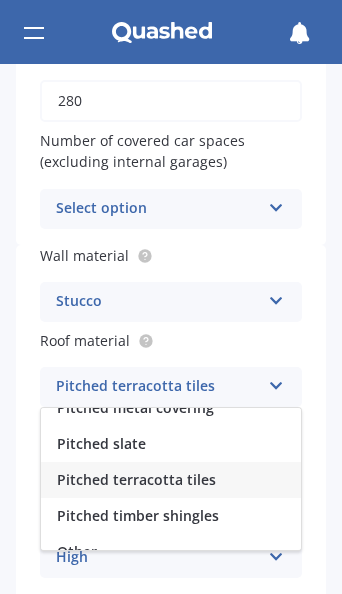 click on "Market Scan House & Contents Market Scan 50 % Let's get to know you and see how we can help with finding you the best insurance Details Address [STREET_ADDRESS] Enter address manually It appears your property may be in a higher risk area. Some insurance providers may not be able to generate a quick quote for you, so your Market Scan results may have fewer options than usual. Search Original year built 1985 No. of storeys 2 1 2 3 4 5+ Floor area of the house (m²) 280 Number of covered car spaces (excluding internal garages) Select option 0 1 2 3 4 5+ Wall material Stucco Artificial weatherboard/plank cladding Blockwork Brick veneer Double brick Mud brick Other Rockcote/EPS Sheet cladding Solid brickwork Stonework solid Stonework veneer Stucco Weatherboard/plank cladding Roof material Pitched terracotta tiles Flat fibre cement Flat membrane Flat metal covering Pitched concrete tiles Pitched fibre cement covering Pitched metal covering Pitched slate Pitched terracotta tiles Other High" at bounding box center [171, 329] 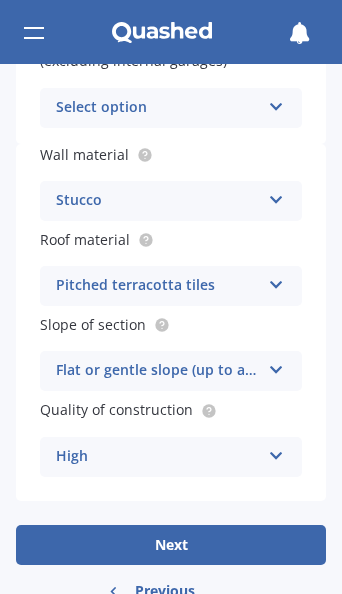 click on "Next" at bounding box center [171, 545] 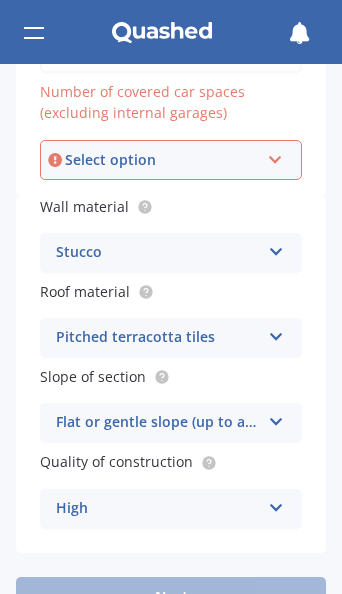 scroll, scrollTop: 775, scrollLeft: 0, axis: vertical 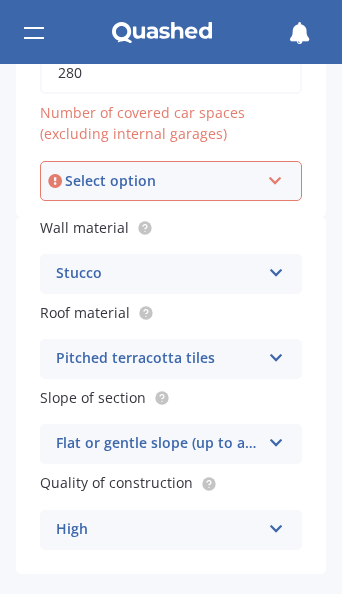 click on "Select option 0 1 2 3 4 5+" at bounding box center (171, 181) 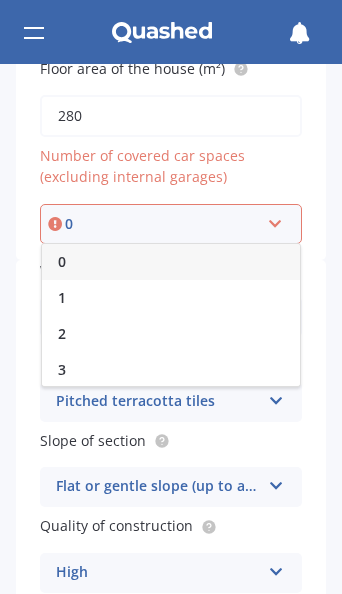 scroll, scrollTop: 732, scrollLeft: 0, axis: vertical 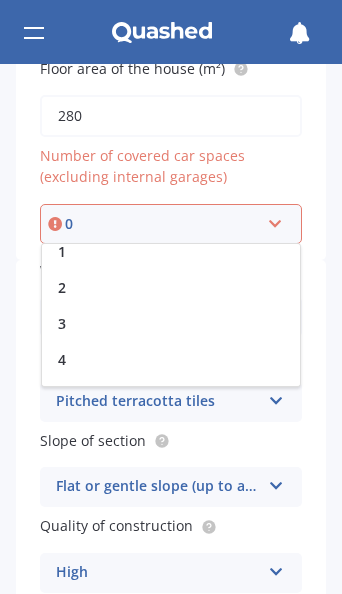 click on "4" at bounding box center (171, 360) 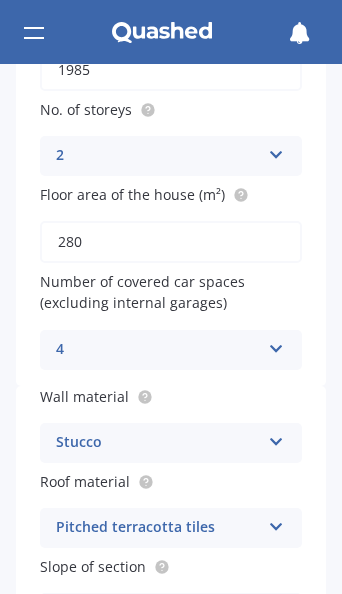 scroll, scrollTop: 606, scrollLeft: 0, axis: vertical 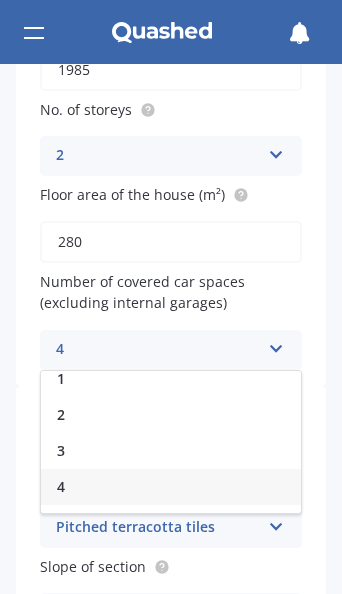 click on "2" at bounding box center (171, 415) 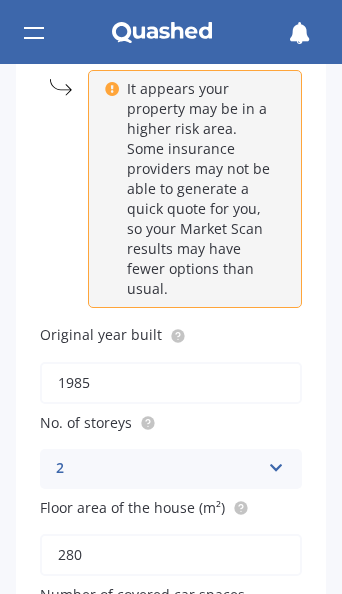 scroll, scrollTop: 293, scrollLeft: 0, axis: vertical 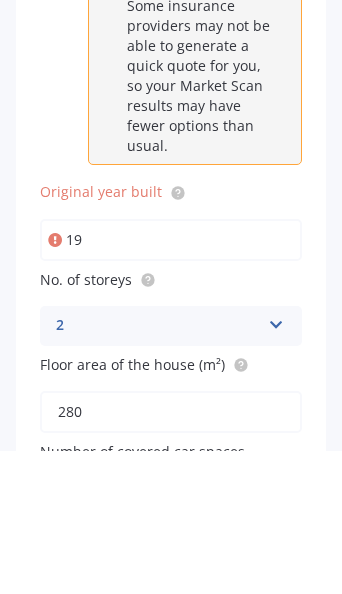 type on "1" 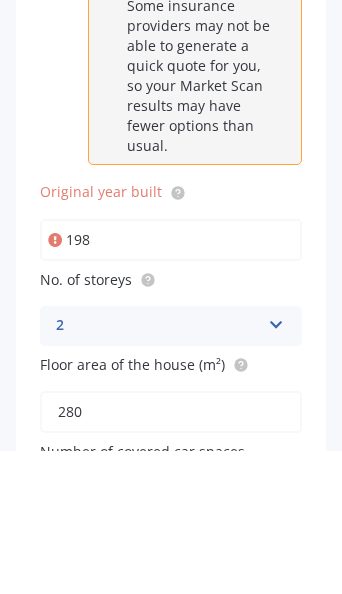 type on "1985" 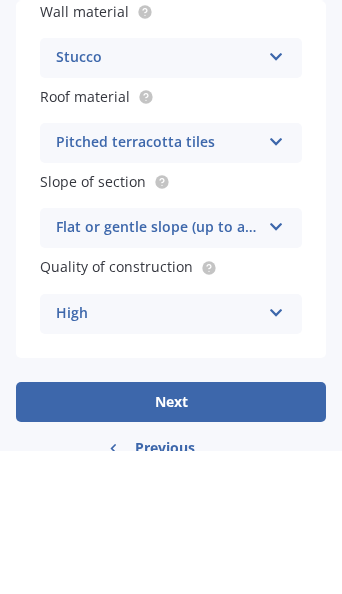 click on "Next" at bounding box center [171, 545] 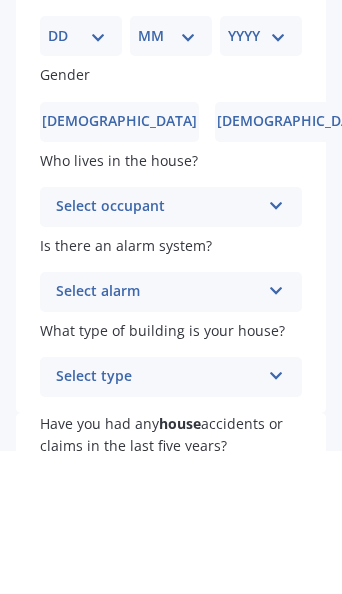 scroll, scrollTop: 0, scrollLeft: 0, axis: both 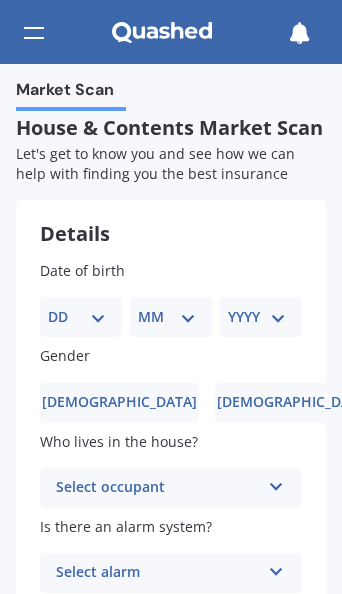 click on "DD 01 02 03 04 05 06 07 08 09 10 11 12 13 14 15 16 17 18 19 20 21 22 23 24 25 26 27 28 29 30 31" at bounding box center [81, 317] 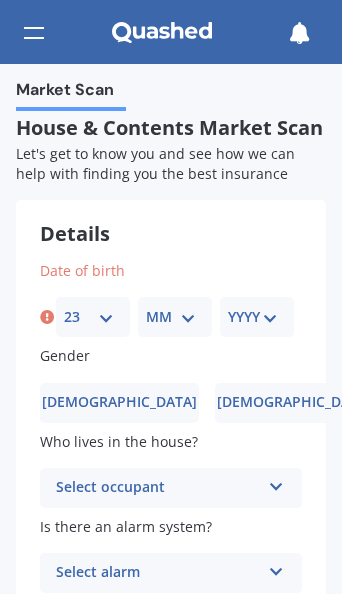 click on "MM 01 02 03 04 05 06 07 08 09 10 11 12" at bounding box center (175, 317) 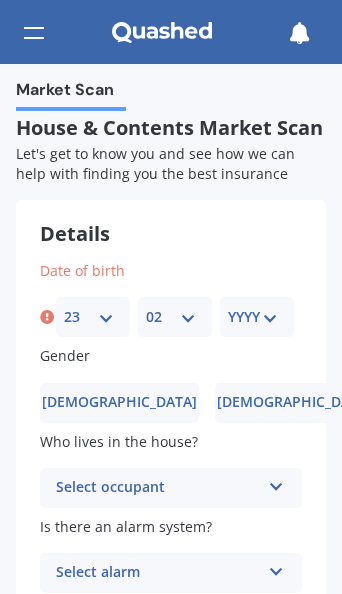 click on "YYYY 2009 2008 2007 2006 2005 2004 2003 2002 2001 2000 1999 1998 1997 1996 1995 1994 1993 1992 1991 1990 1989 1988 1987 1986 1985 1984 1983 1982 1981 1980 1979 1978 1977 1976 1975 1974 1973 1972 1971 1970 1969 1968 1967 1966 1965 1964 1963 1962 1961 1960 1959 1958 1957 1956 1955 1954 1953 1952 1951 1950 1949 1948 1947 1946 1945 1944 1943 1942 1941 1940 1939 1938 1937 1936 1935 1934 1933 1932 1931 1930 1929 1928 1927 1926 1925 1924 1923 1922 1921 1920 1919 1918 1917 1916 1915 1914 1913 1912 1911 1910" at bounding box center [257, 317] 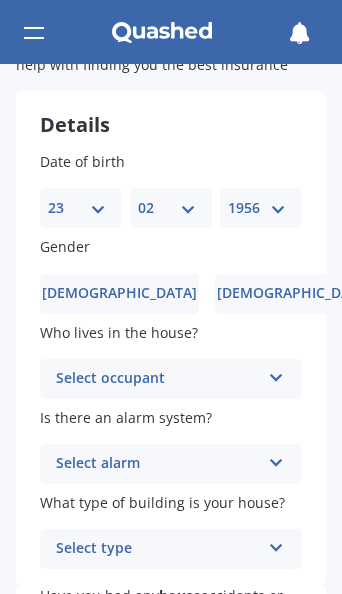 scroll, scrollTop: 109, scrollLeft: 0, axis: vertical 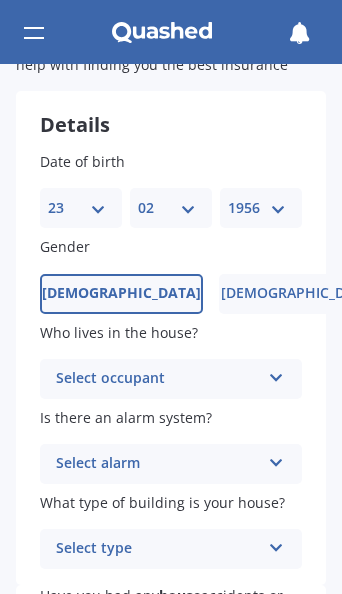 click at bounding box center [276, 374] 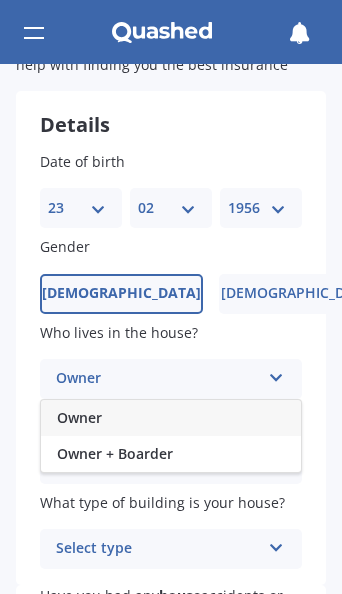 click on "Owner" at bounding box center [171, 418] 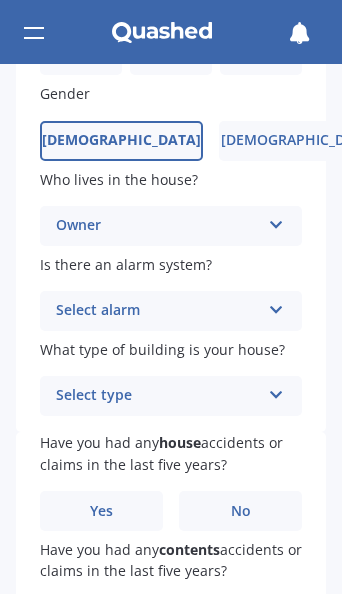 scroll, scrollTop: 262, scrollLeft: 0, axis: vertical 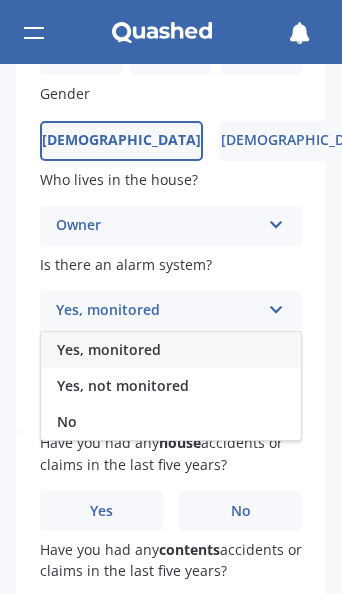click on "Yes, monitored" at bounding box center (171, 350) 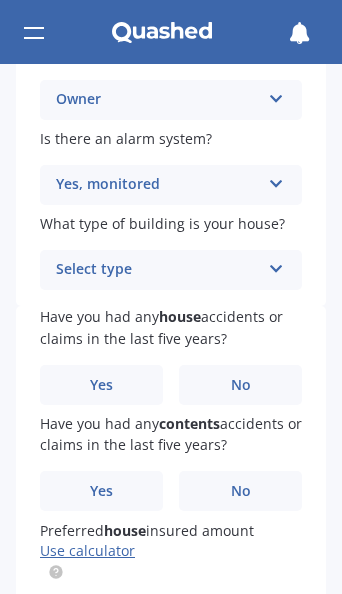 scroll, scrollTop: 388, scrollLeft: 0, axis: vertical 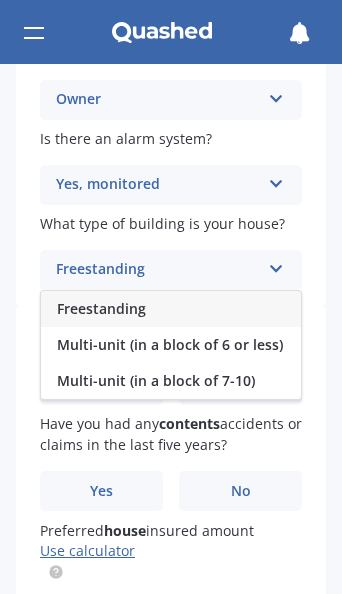 click on "Freestanding" at bounding box center [171, 309] 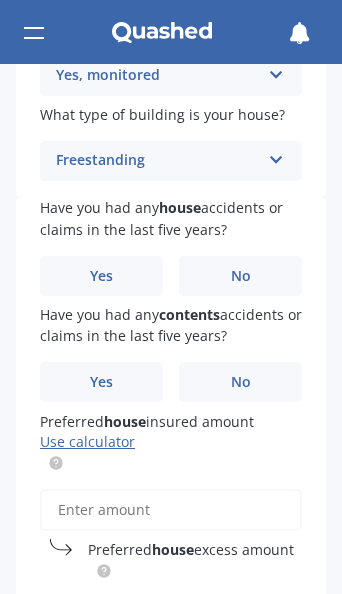 scroll, scrollTop: 497, scrollLeft: 0, axis: vertical 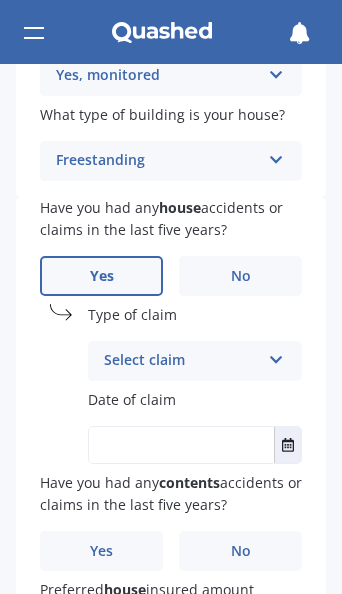 click at bounding box center [276, 356] 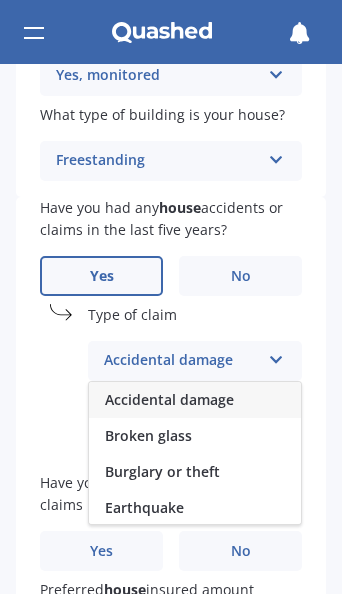 scroll, scrollTop: 30, scrollLeft: 0, axis: vertical 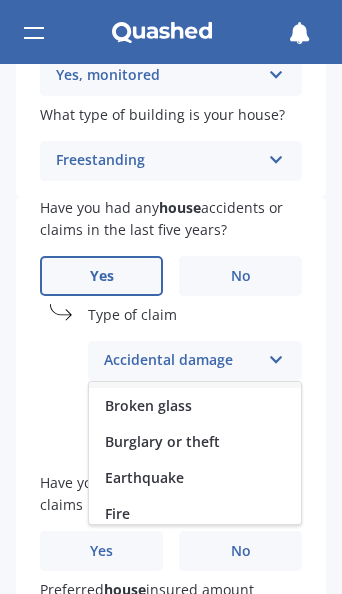click on "Earthquake" at bounding box center [195, 478] 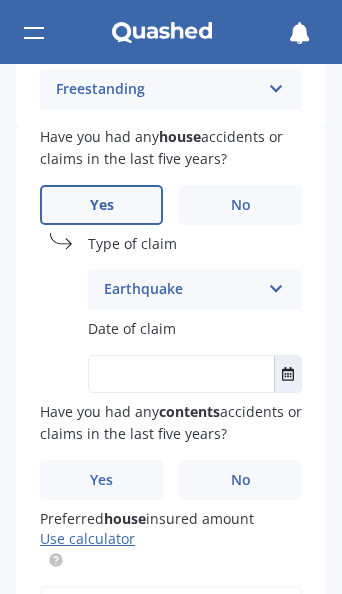 scroll, scrollTop: 571, scrollLeft: 0, axis: vertical 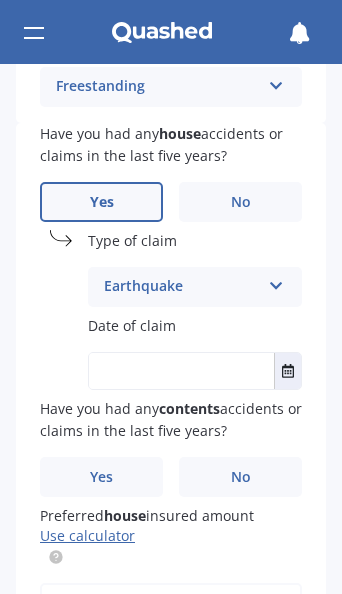 click at bounding box center (195, 371) 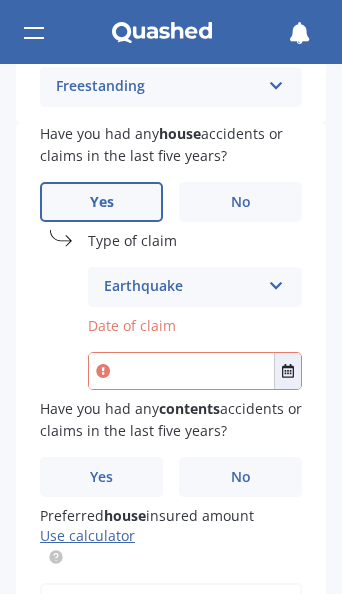 type on "[DATE]" 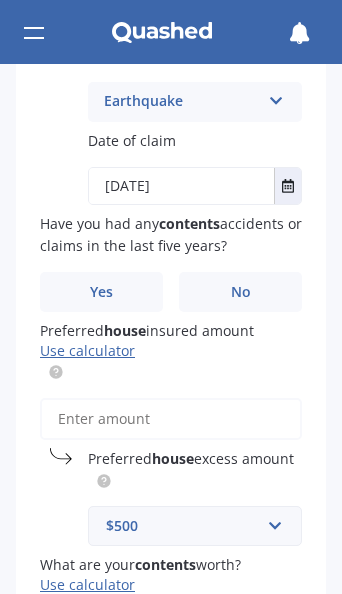 scroll, scrollTop: 756, scrollLeft: 0, axis: vertical 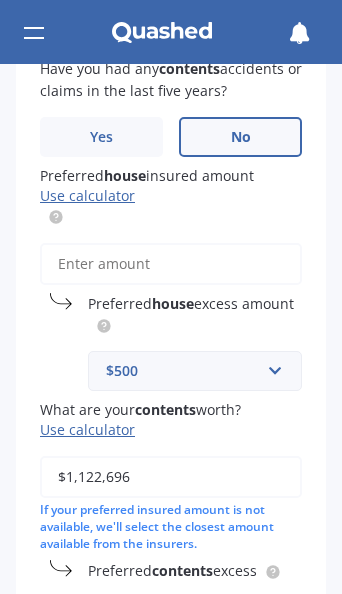click on "Use calculator" at bounding box center [147, 196] 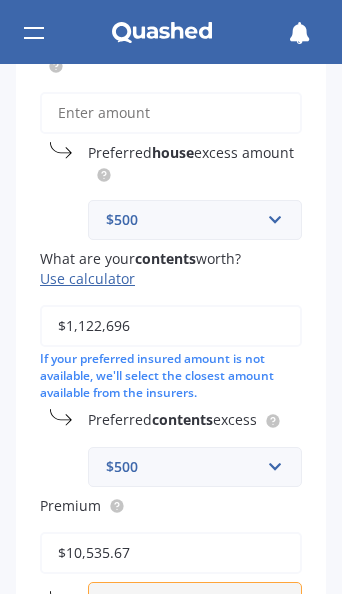 scroll, scrollTop: 1062, scrollLeft: 0, axis: vertical 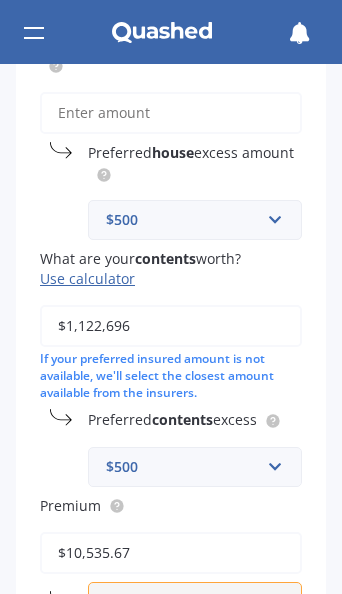 click on "$1,122,696" at bounding box center [171, 326] 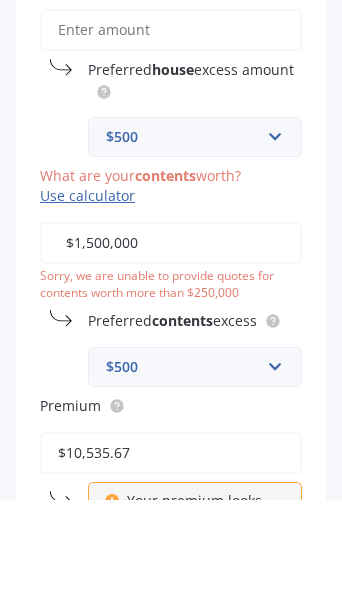 scroll, scrollTop: 1051, scrollLeft: 0, axis: vertical 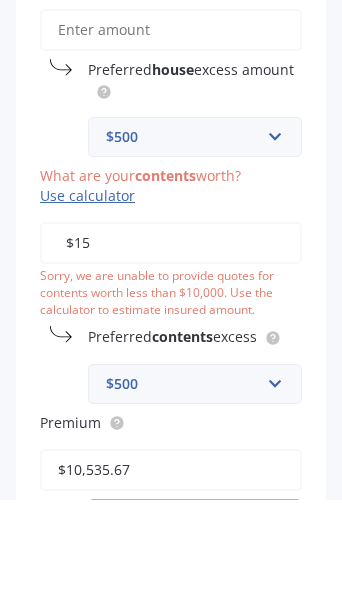 type on "$1" 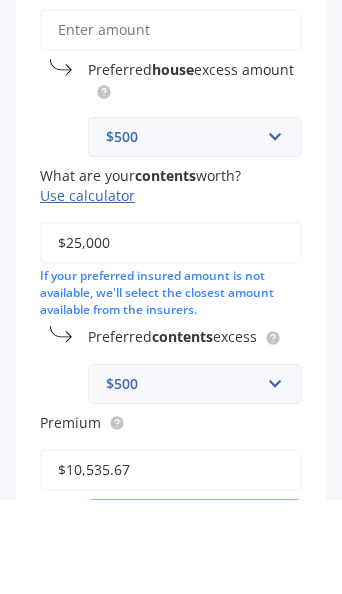 type on "$250,000" 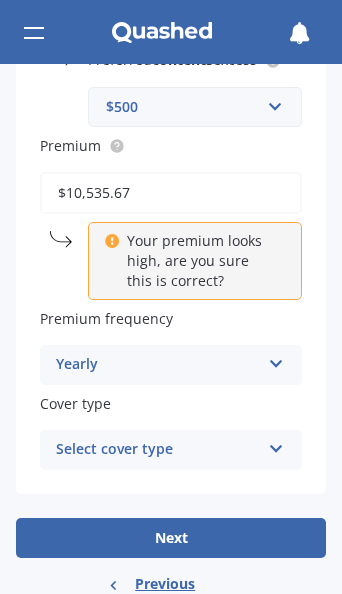 scroll, scrollTop: 1422, scrollLeft: 0, axis: vertical 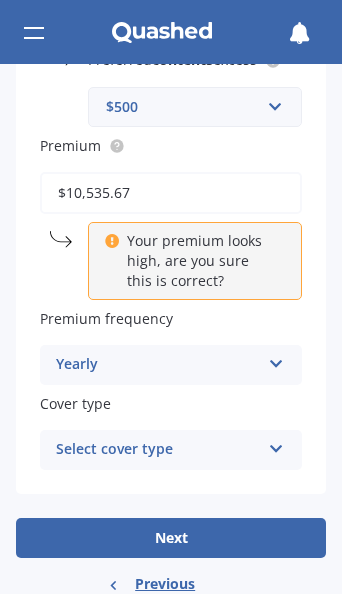 click at bounding box center (276, 445) 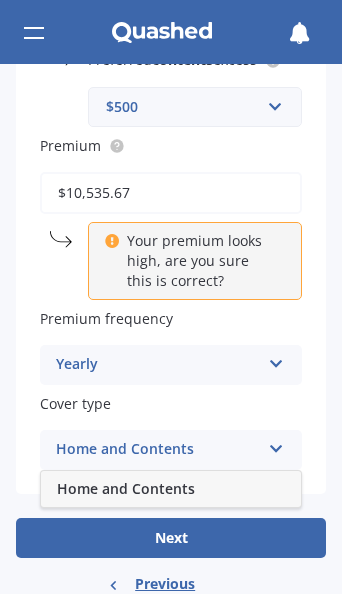 click on "Home and Contents" at bounding box center [171, 489] 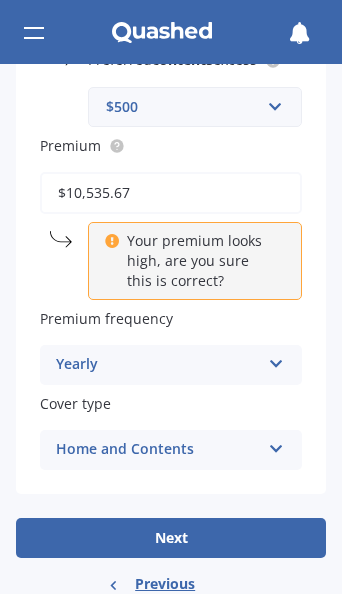 click on "Next" at bounding box center (171, 538) 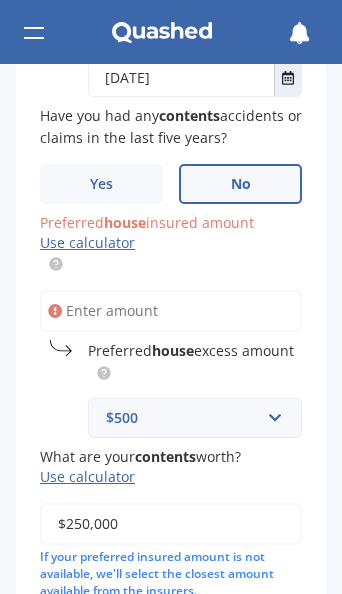 scroll, scrollTop: 864, scrollLeft: 0, axis: vertical 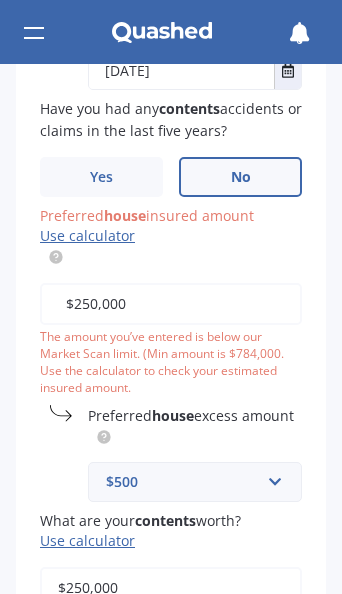 click on "$250,000" at bounding box center (171, 304) 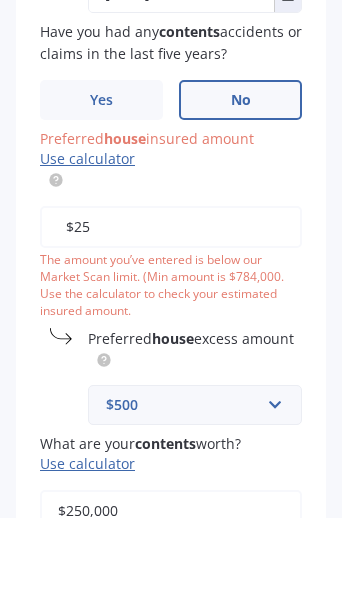 type on "$2" 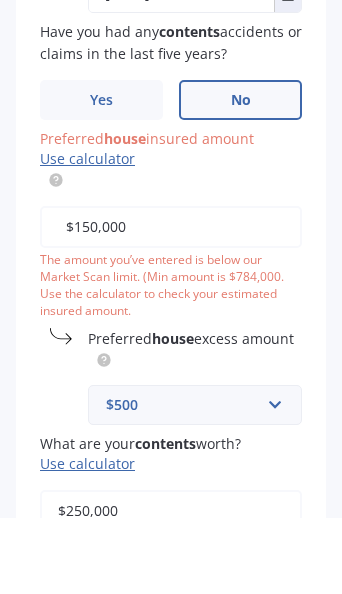 type on "$1,500,000" 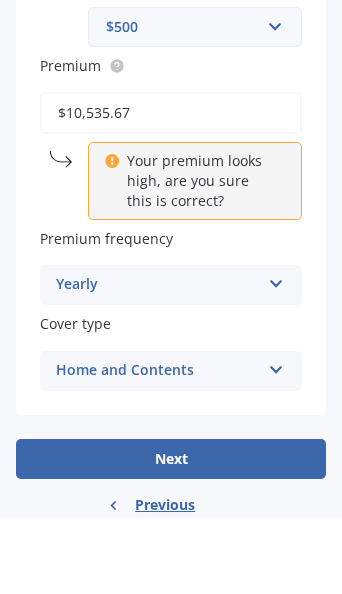 scroll, scrollTop: 1475, scrollLeft: 0, axis: vertical 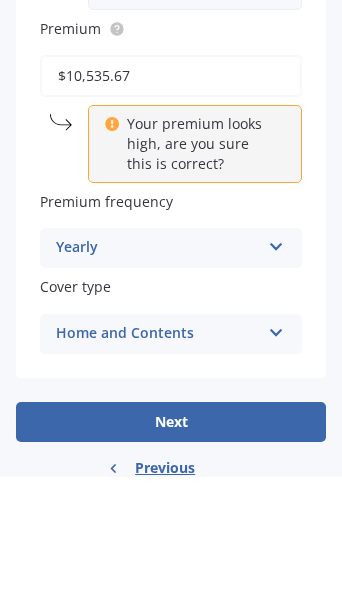 click on "Have you had any  house  accidents or claims in the last five years? Yes No Type of claim Earthquake Accidental damage Broken glass Burglary or theft Earthquake Fire Flood Fusion Gradual damage Malicious damage Storm damage Water damage Other Date of claim [DATE] [DATE] Have you had any  contents  accidents or claims in the last five years? Yes No Preferred  house  insured amount Use calculator $1,500,000 If your preferred insured amount is not available, we'll select the closest amount available from the insurers. Preferred  house  excess amount $500 $300 $400 $500 $750 $1,000 $2,000 $2,500 What are your  contents  worth? Use calculator $250,000 If your preferred insured amount is not available, we'll select the closest amount available from the insurers. Preferred  contents  excess $500 $250 $300 $400 $500 $750 $1,000 $2,000 Premium $10,535.67 Your premium looks high, are you sure this is correct? Premium frequency Yearly Yearly Six-Monthly Quarterly Monthly Fortnightly Weekly Cover type" at bounding box center (171, -143) 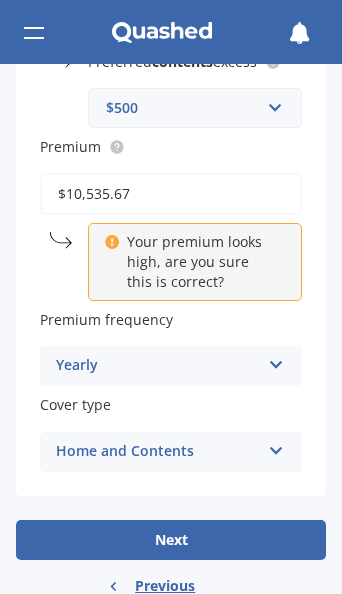 click on "Next" at bounding box center (171, 540) 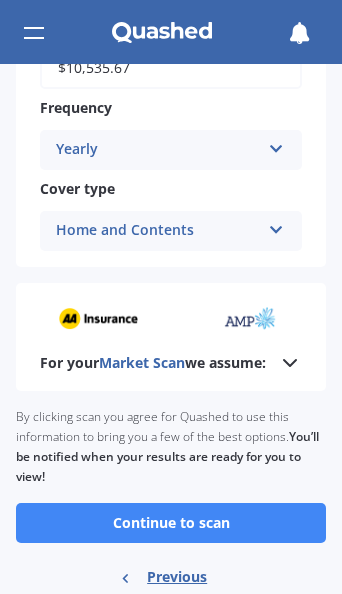 scroll, scrollTop: 1983, scrollLeft: 0, axis: vertical 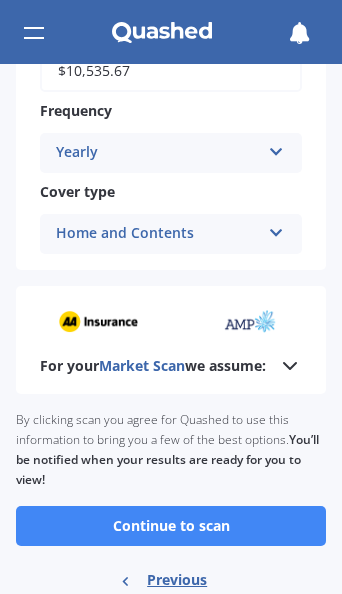 click on "Continue to scan" at bounding box center (171, 526) 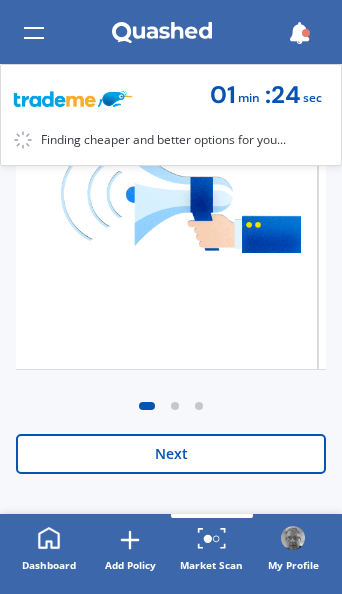 scroll, scrollTop: 655, scrollLeft: 0, axis: vertical 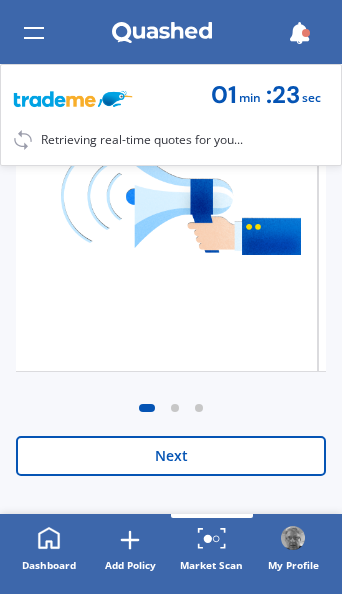 click on "Next" at bounding box center [171, 456] 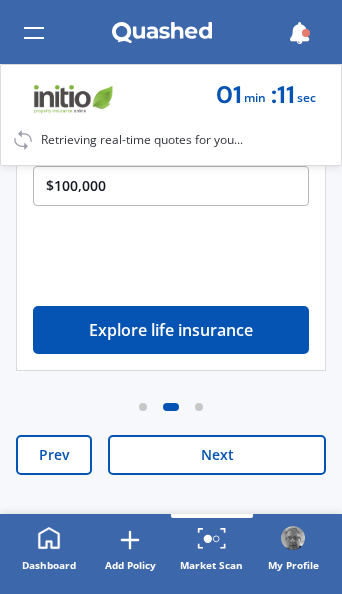 scroll, scrollTop: 655, scrollLeft: 0, axis: vertical 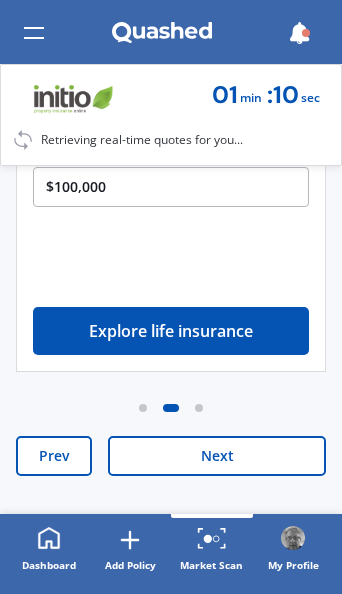 click on "Next" at bounding box center (217, 456) 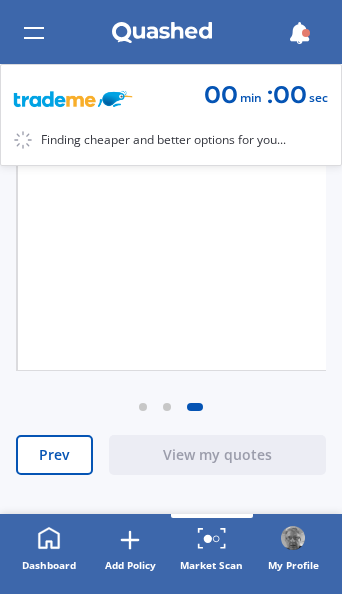 scroll, scrollTop: 655, scrollLeft: 0, axis: vertical 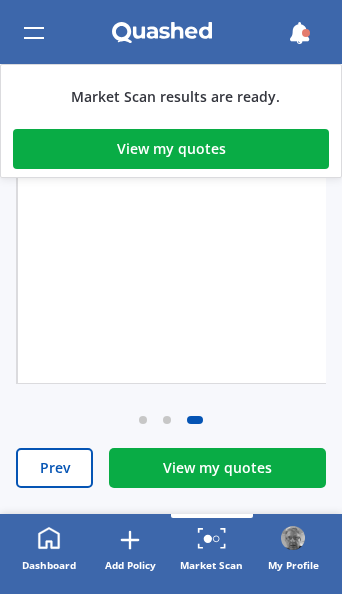 click on "View my quotes" at bounding box center (217, 468) 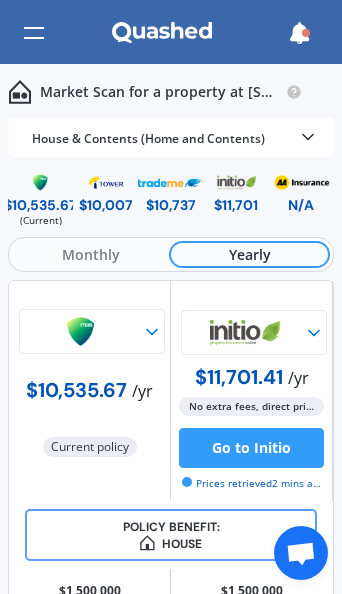 scroll, scrollTop: 0, scrollLeft: 0, axis: both 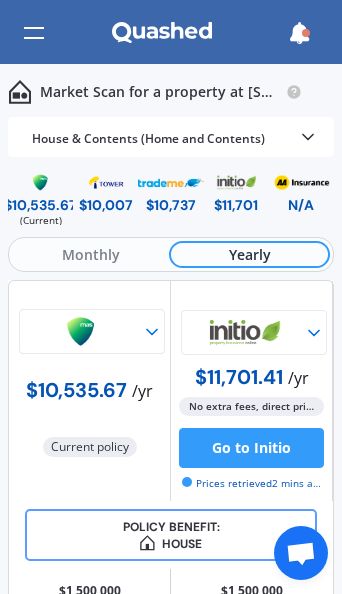 click 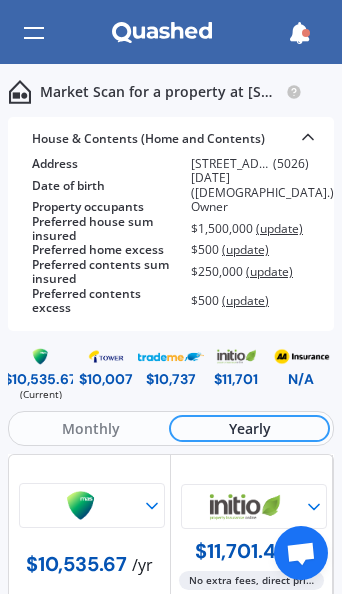 scroll, scrollTop: 0, scrollLeft: 0, axis: both 